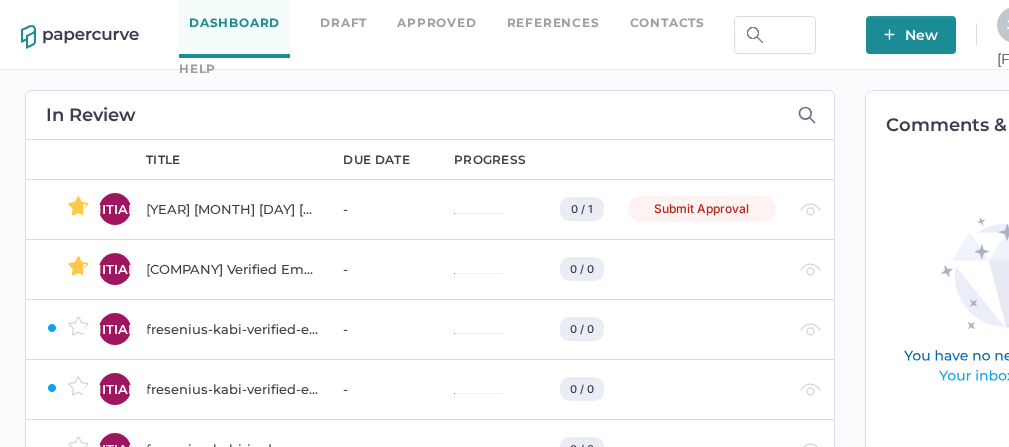 scroll, scrollTop: 0, scrollLeft: 0, axis: both 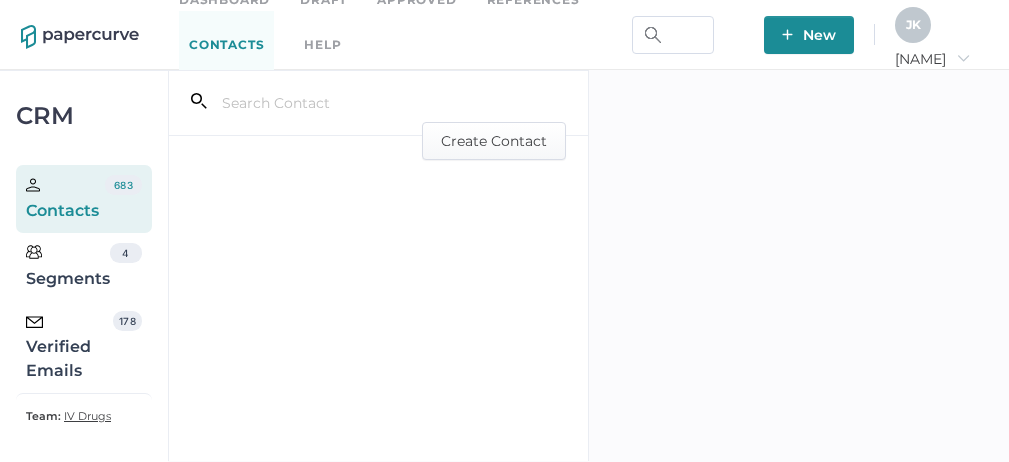 click on "Verified Emails" at bounding box center (69, 347) 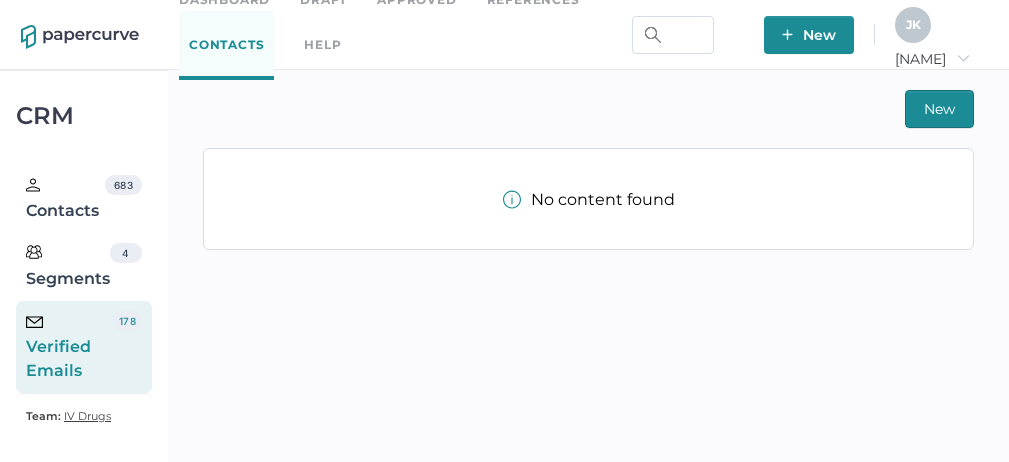 click on "Verified Emails" at bounding box center (69, 347) 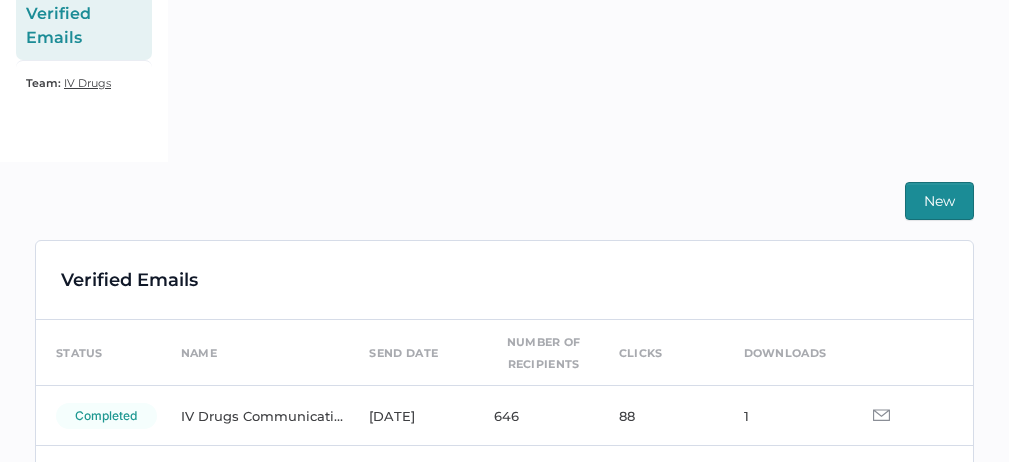 scroll, scrollTop: 493, scrollLeft: 0, axis: vertical 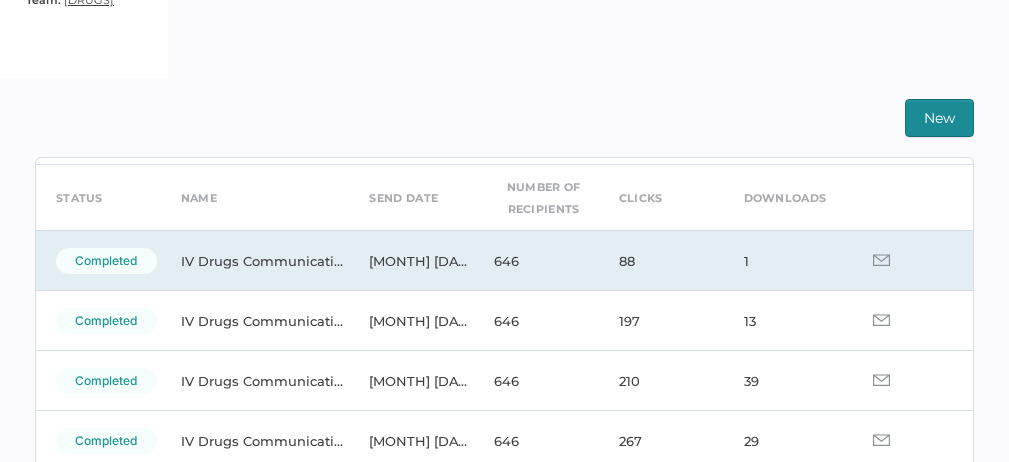 click at bounding box center [910, 261] 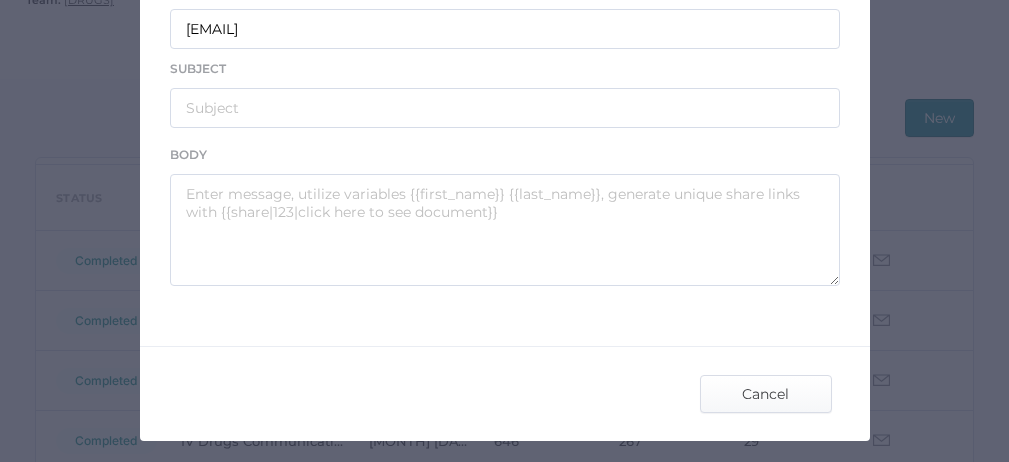 scroll, scrollTop: 508, scrollLeft: 0, axis: vertical 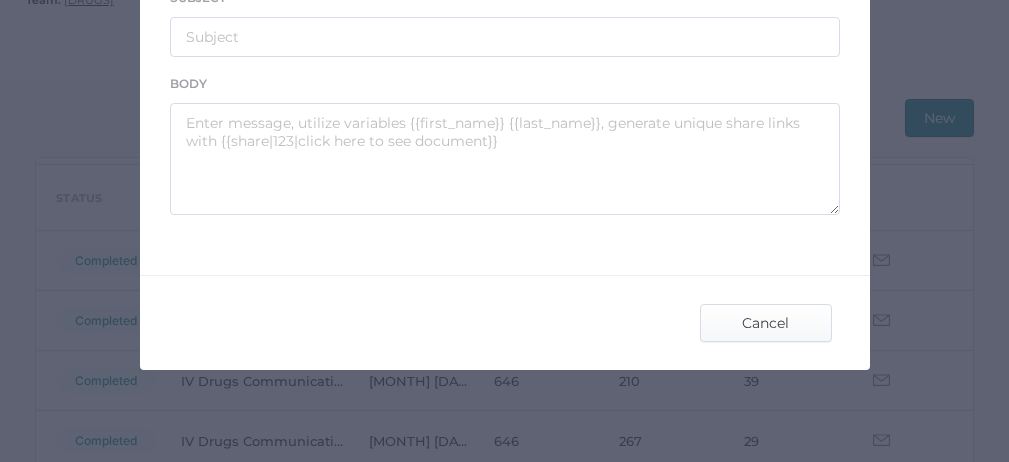type on "IV Drugs Communications" 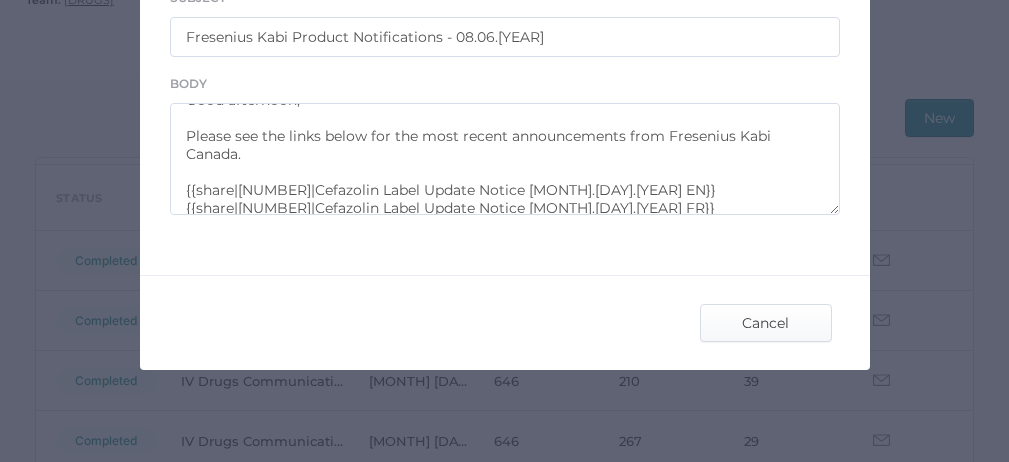 scroll, scrollTop: 34, scrollLeft: 0, axis: vertical 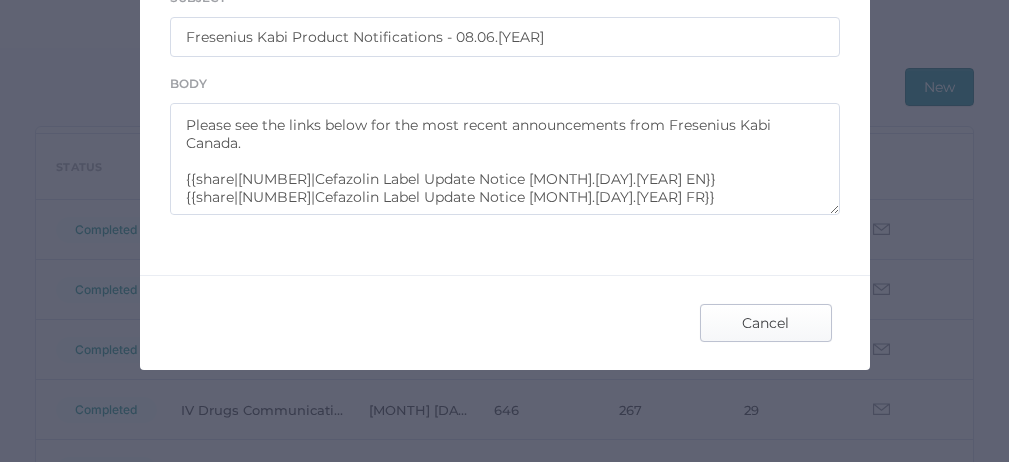 click on "Cancel" at bounding box center (766, 323) 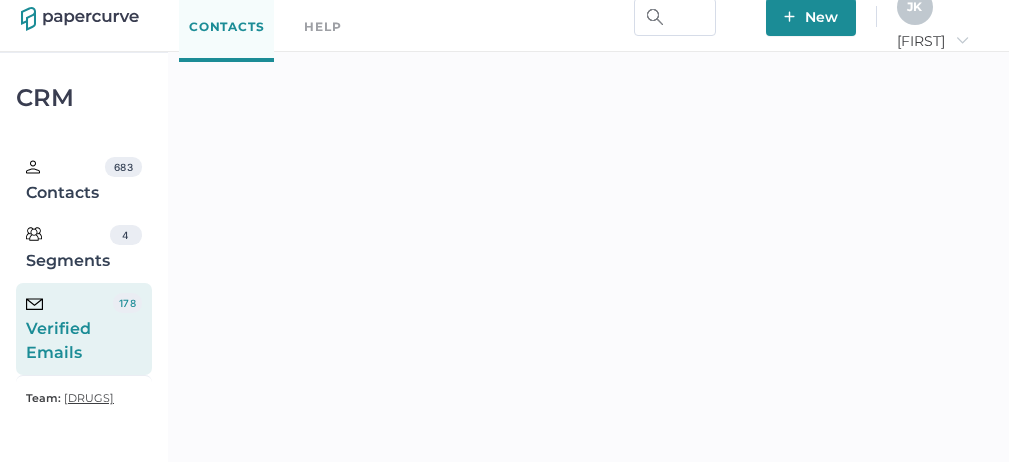 scroll, scrollTop: 0, scrollLeft: 0, axis: both 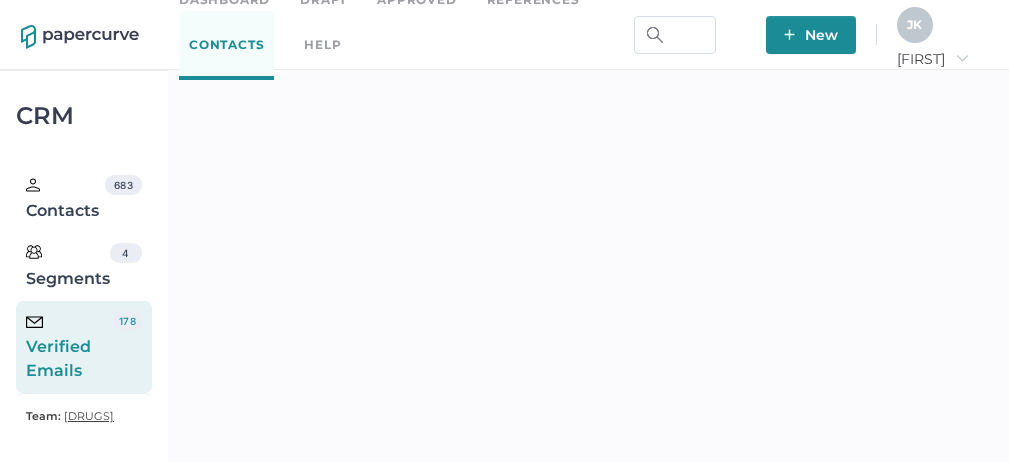 click on "J K" at bounding box center [915, 25] 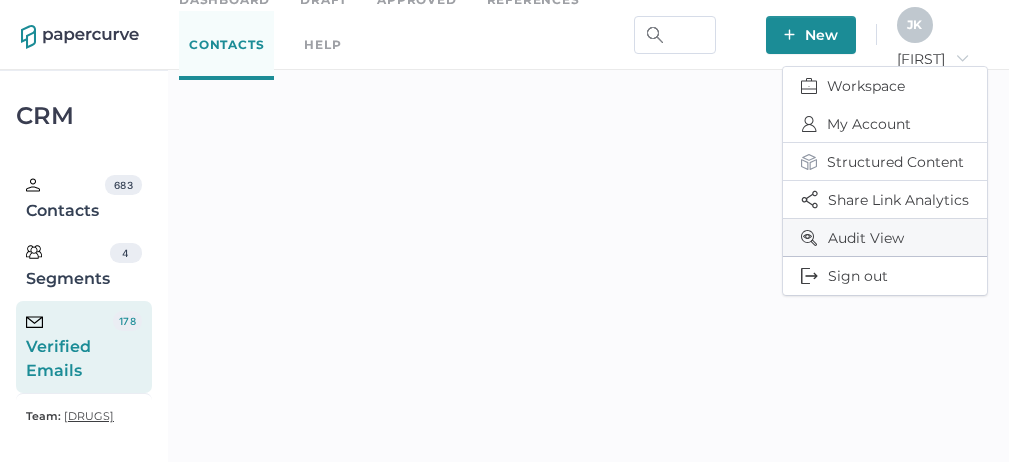click on "Audit View" at bounding box center [885, 237] 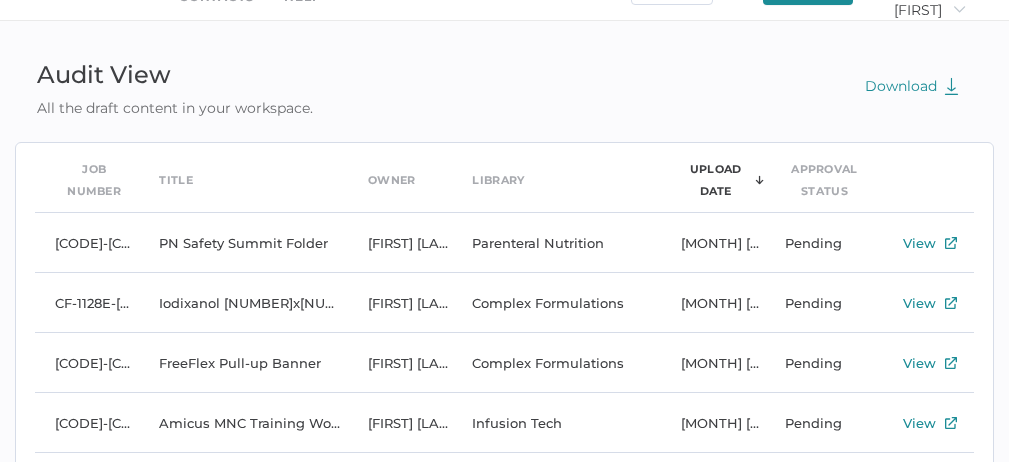scroll, scrollTop: 0, scrollLeft: 0, axis: both 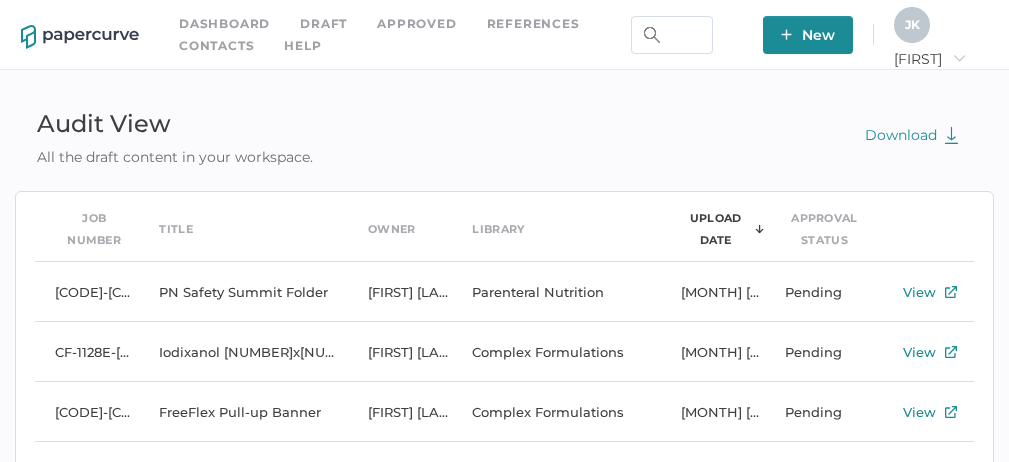 click on "Contacts" at bounding box center (216, 46) 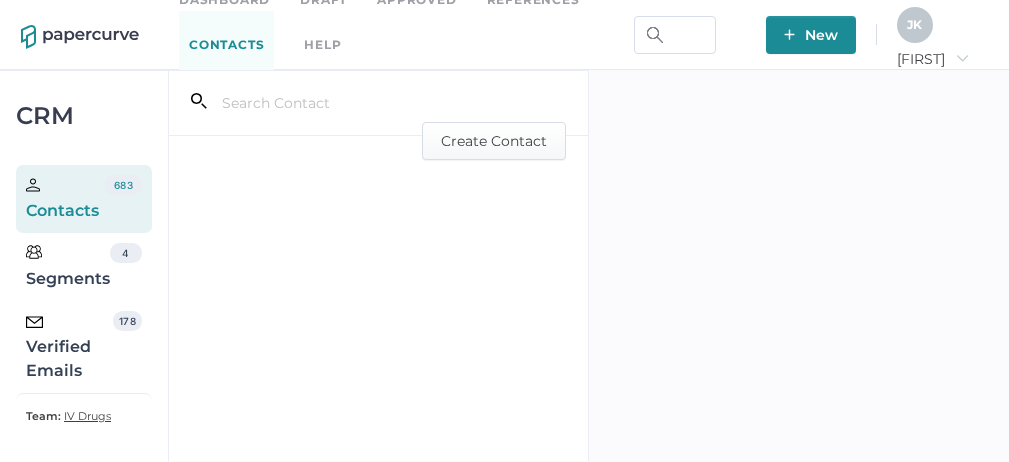 scroll, scrollTop: 0, scrollLeft: 0, axis: both 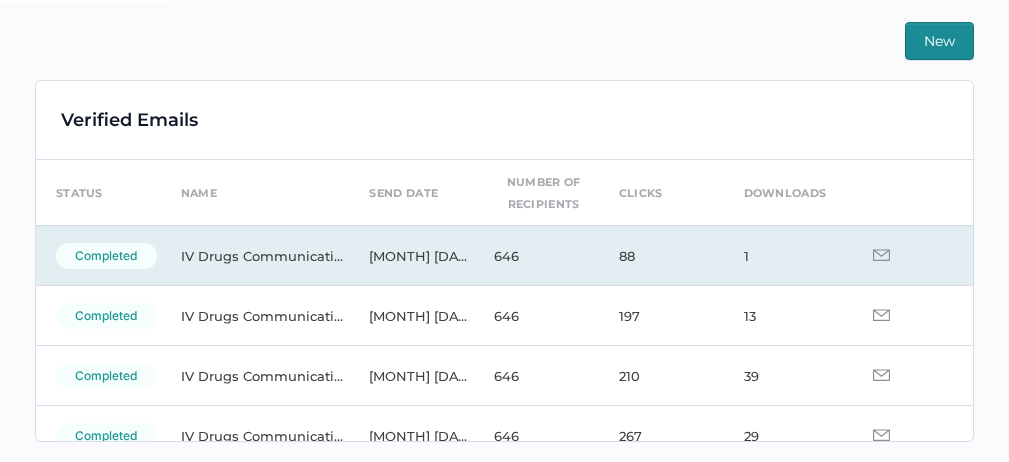 click at bounding box center (881, 255) 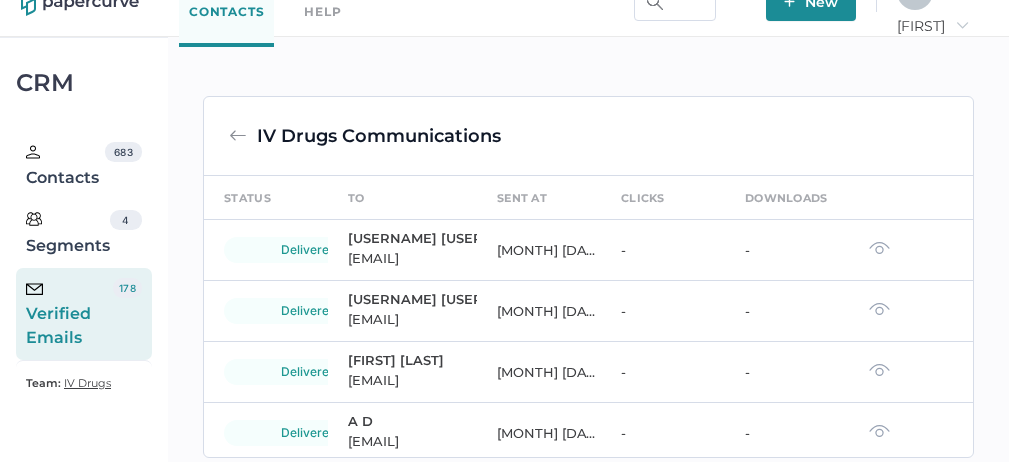 scroll, scrollTop: 105, scrollLeft: 0, axis: vertical 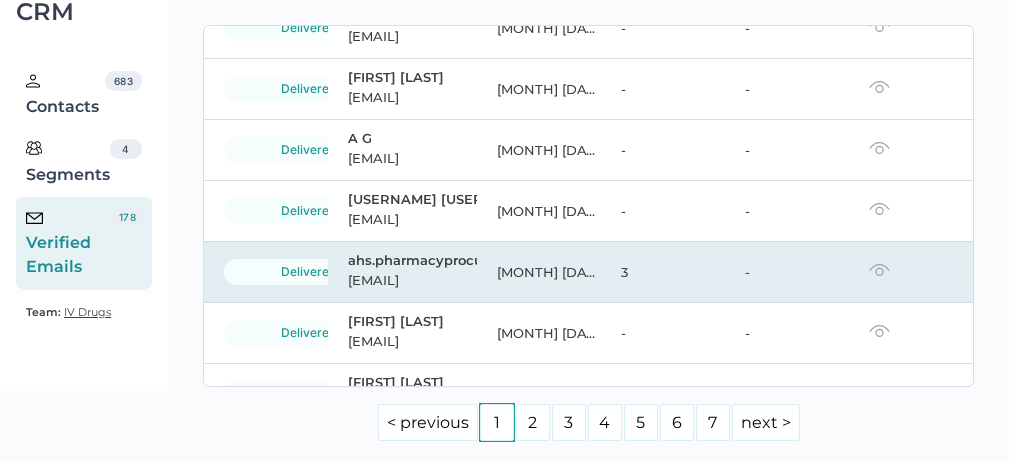 click at bounding box center (879, 270) 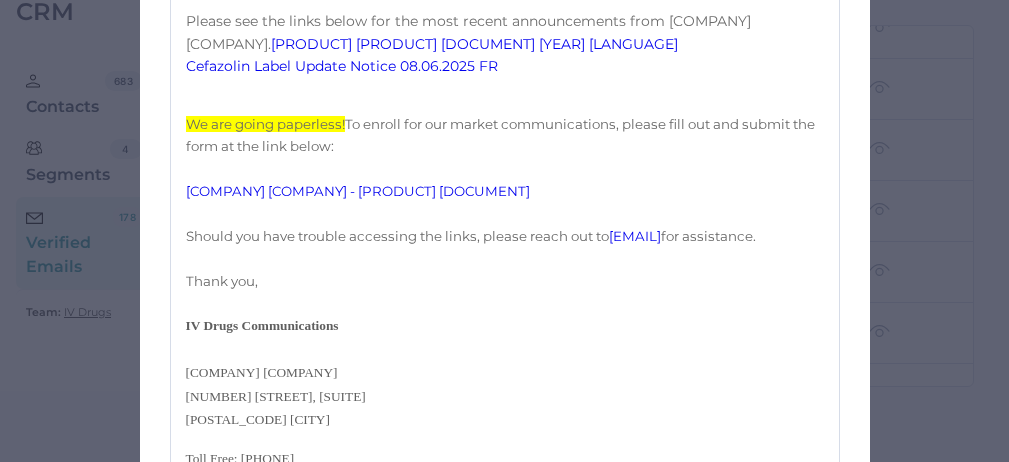scroll, scrollTop: 957, scrollLeft: 0, axis: vertical 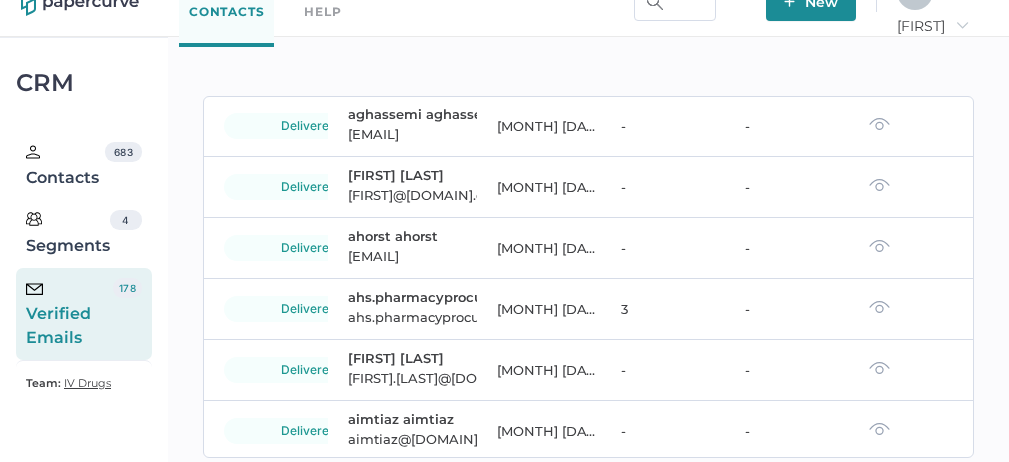 click on "Verified Emails" at bounding box center (69, 314) 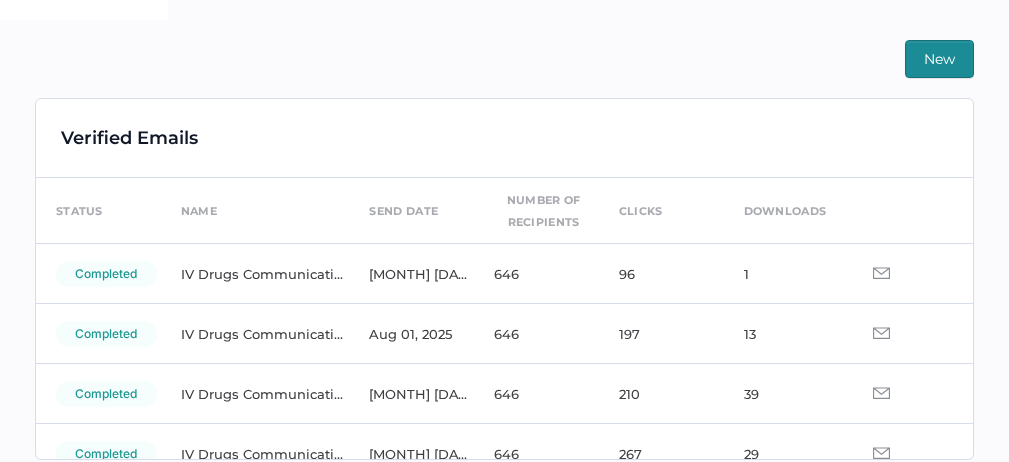 scroll, scrollTop: 493, scrollLeft: 0, axis: vertical 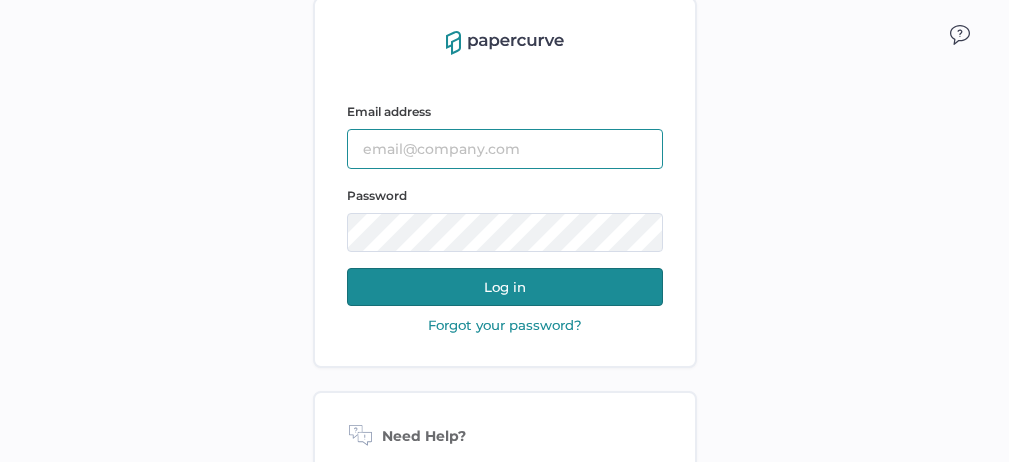 type on "[USERNAME]@example.com" 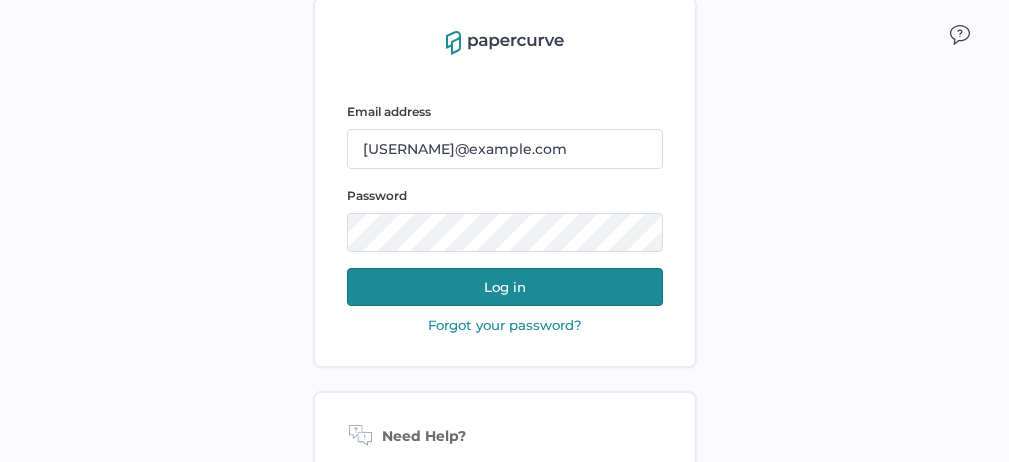 click on "Log in" at bounding box center [505, 287] 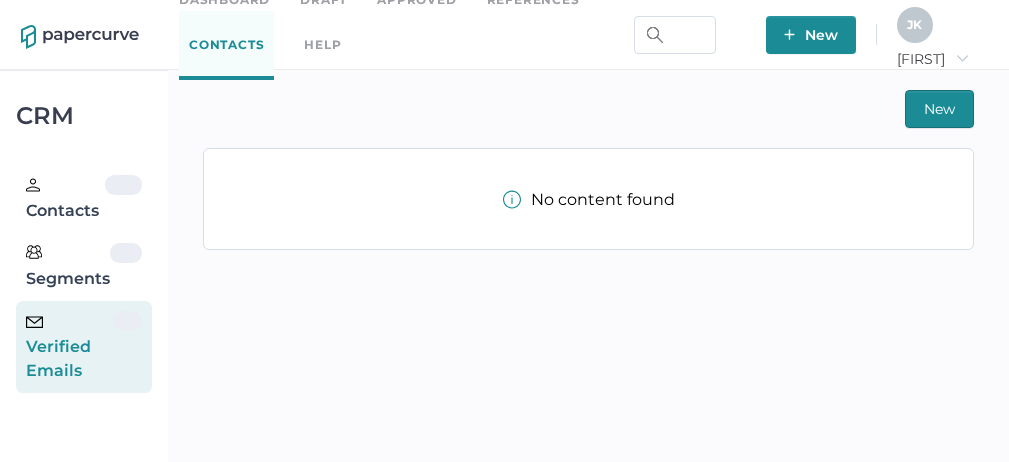 scroll, scrollTop: 0, scrollLeft: 0, axis: both 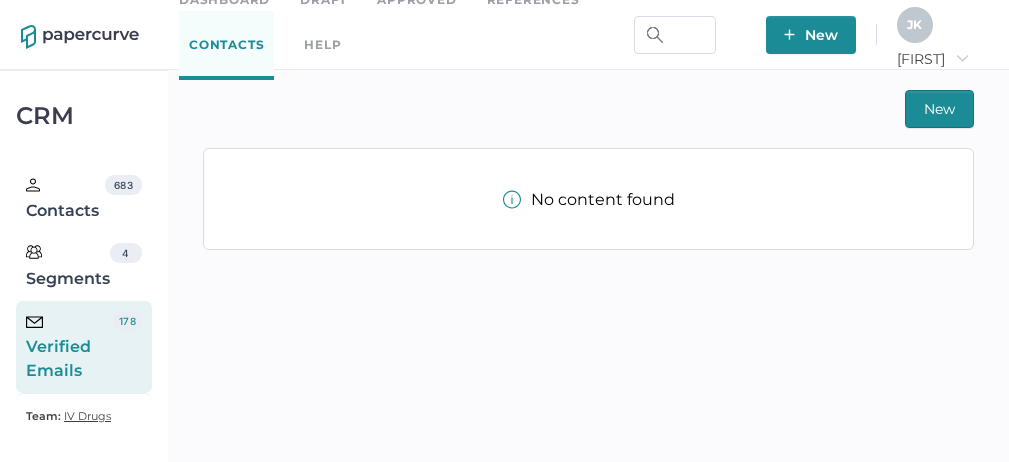 click on "Verified Emails" at bounding box center [69, 347] 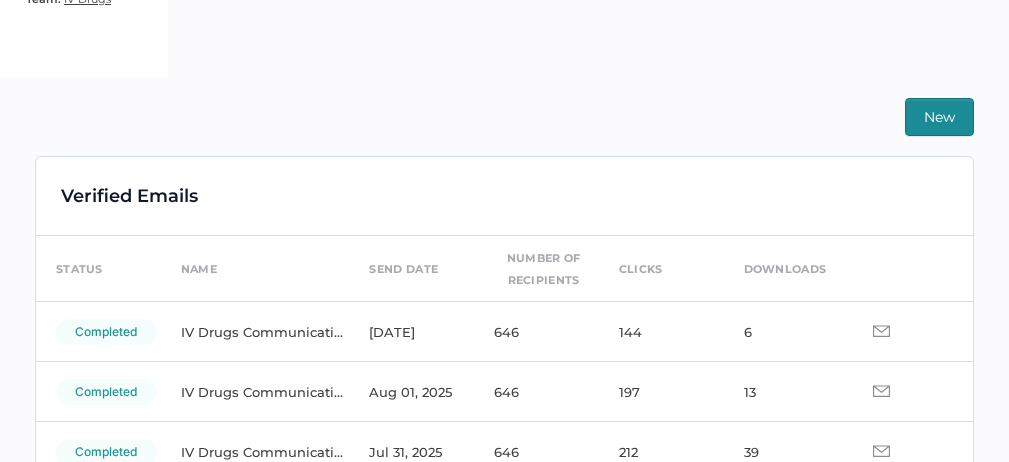 scroll, scrollTop: 493, scrollLeft: 0, axis: vertical 